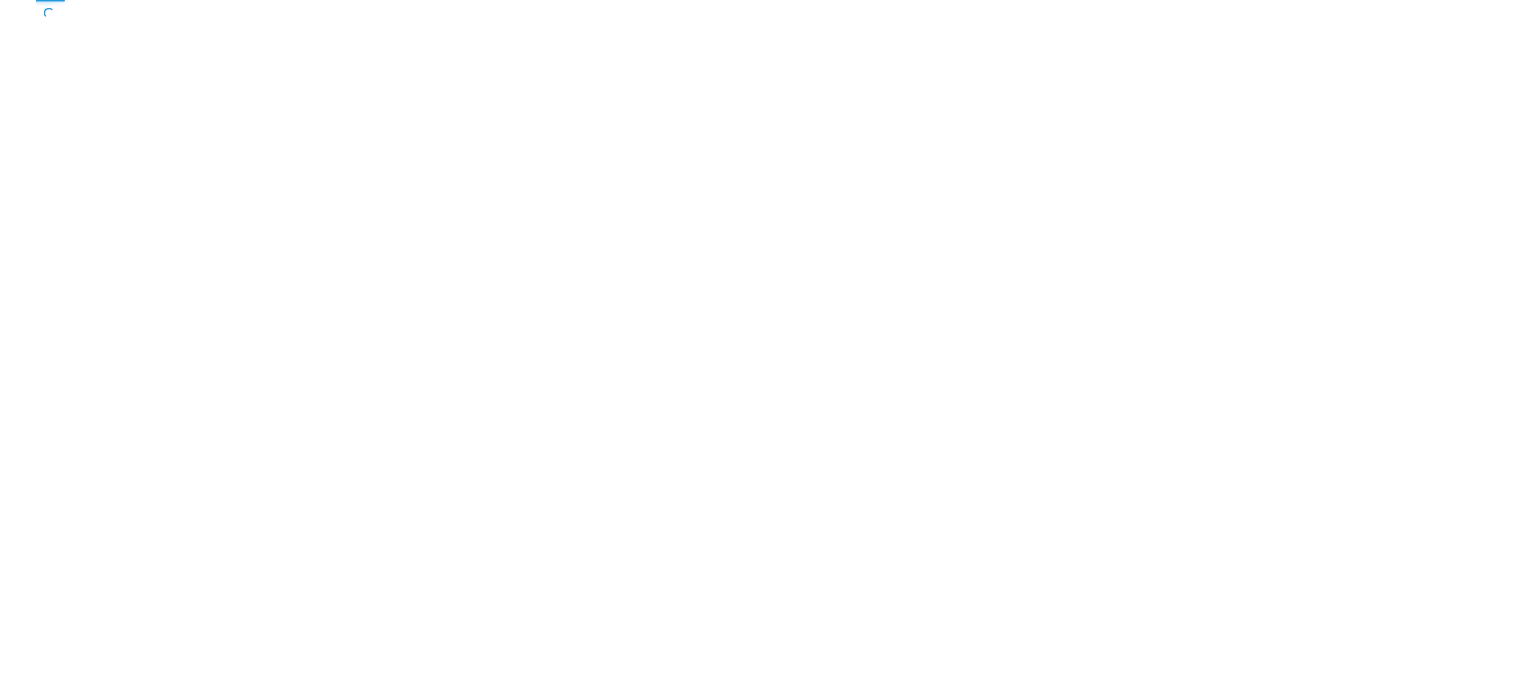 scroll, scrollTop: 0, scrollLeft: 0, axis: both 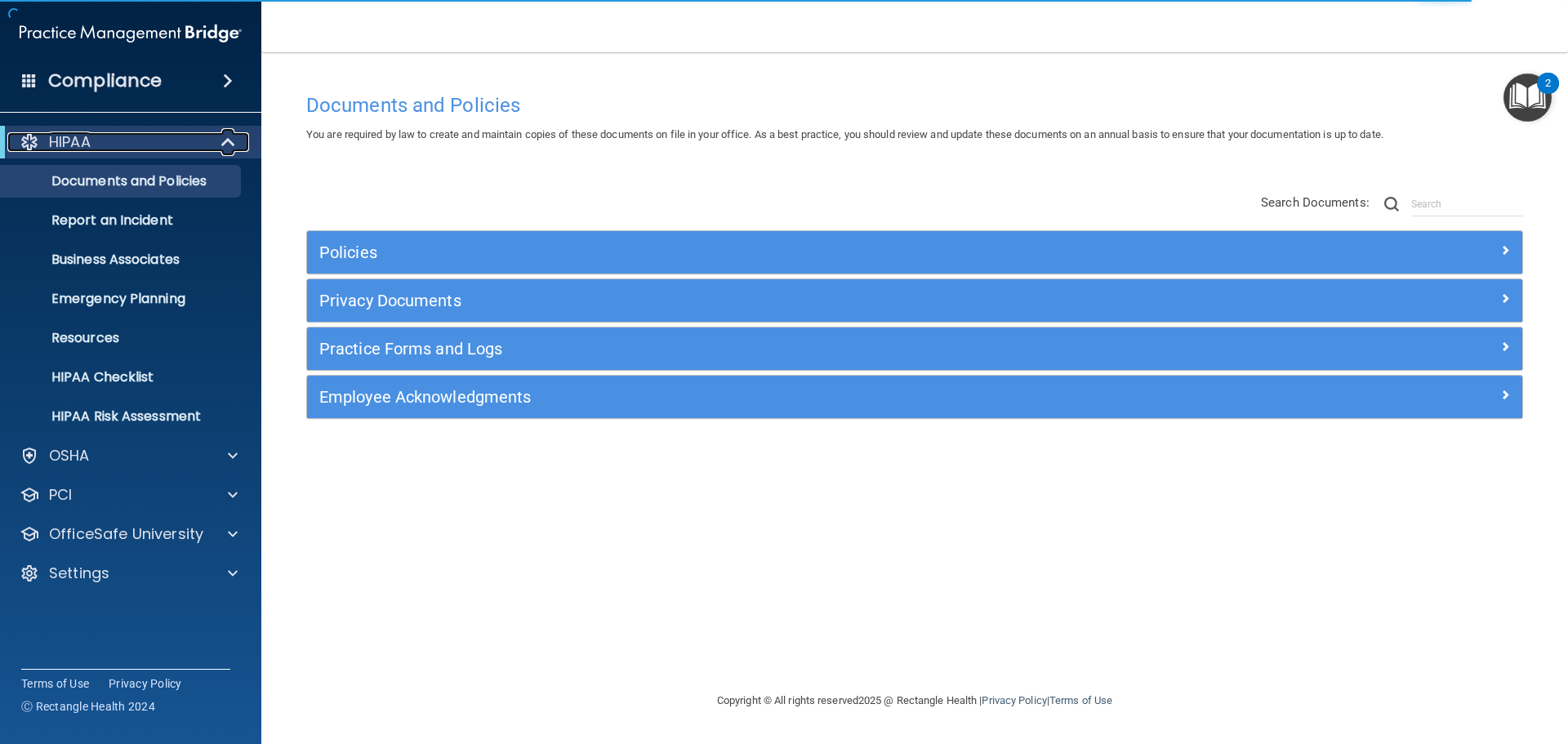 click at bounding box center (229, 142) 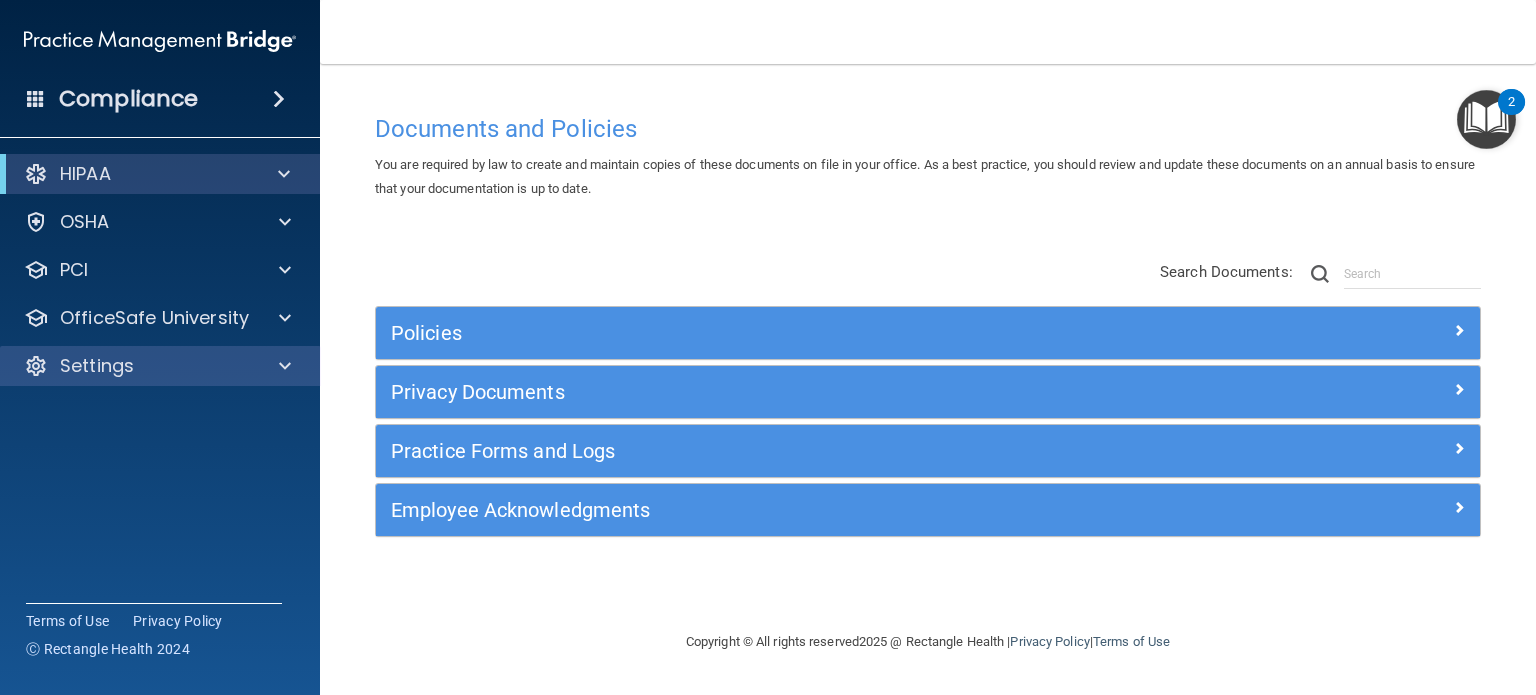 click on "HIPAA
Documents and Policies                 Report an Incident               Business Associates               Emergency Planning               Resources               HIPAA Checklist               HIPAA Risk Assessment
OSHA
Documents               Safety Data Sheets               Self-Assessment                Injury and Illness Report                Resources
PCI
PCI Compliance                Merchant Savings Calculator
OfficeSafe University
HIPAA Training                   OSHA Training                   Continuing Education
Settings
My Account               My Users               Services" at bounding box center [160, 274] 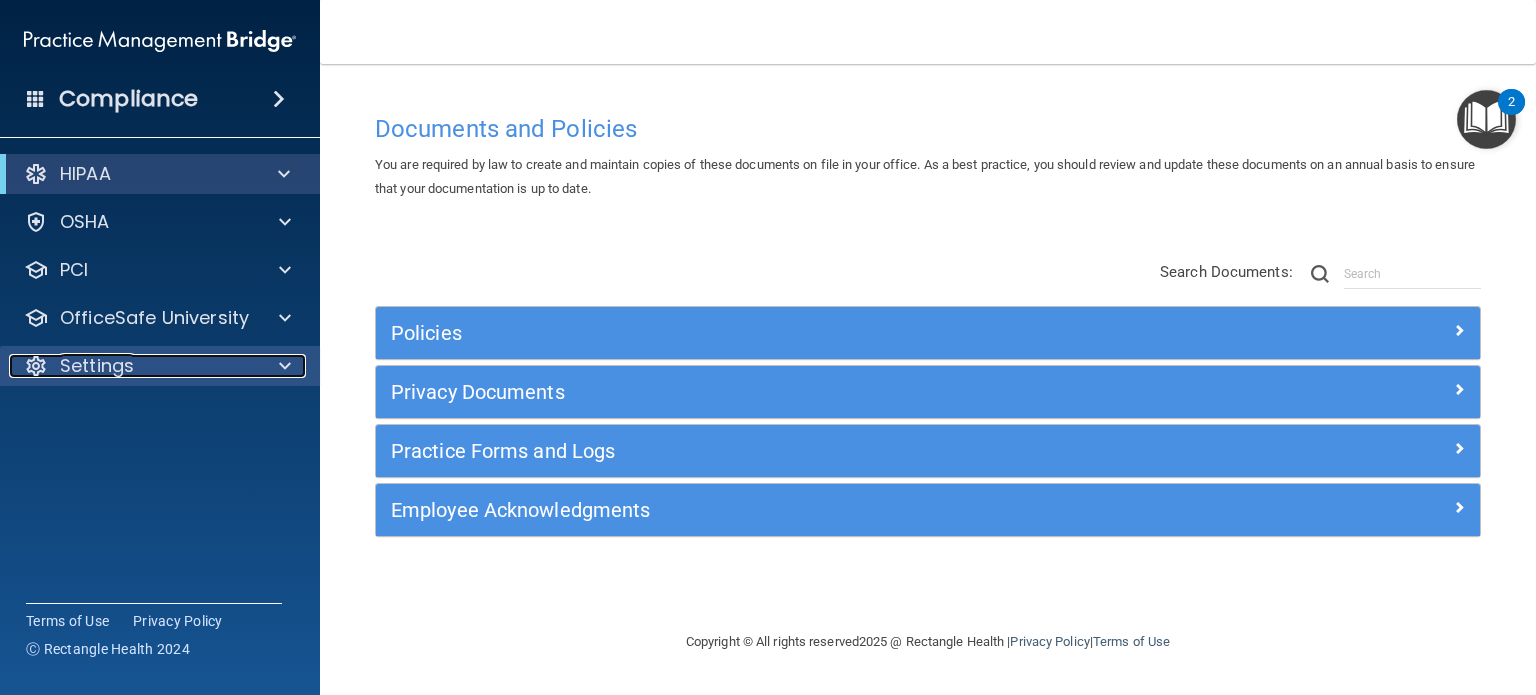 click on "Settings" at bounding box center [133, 366] 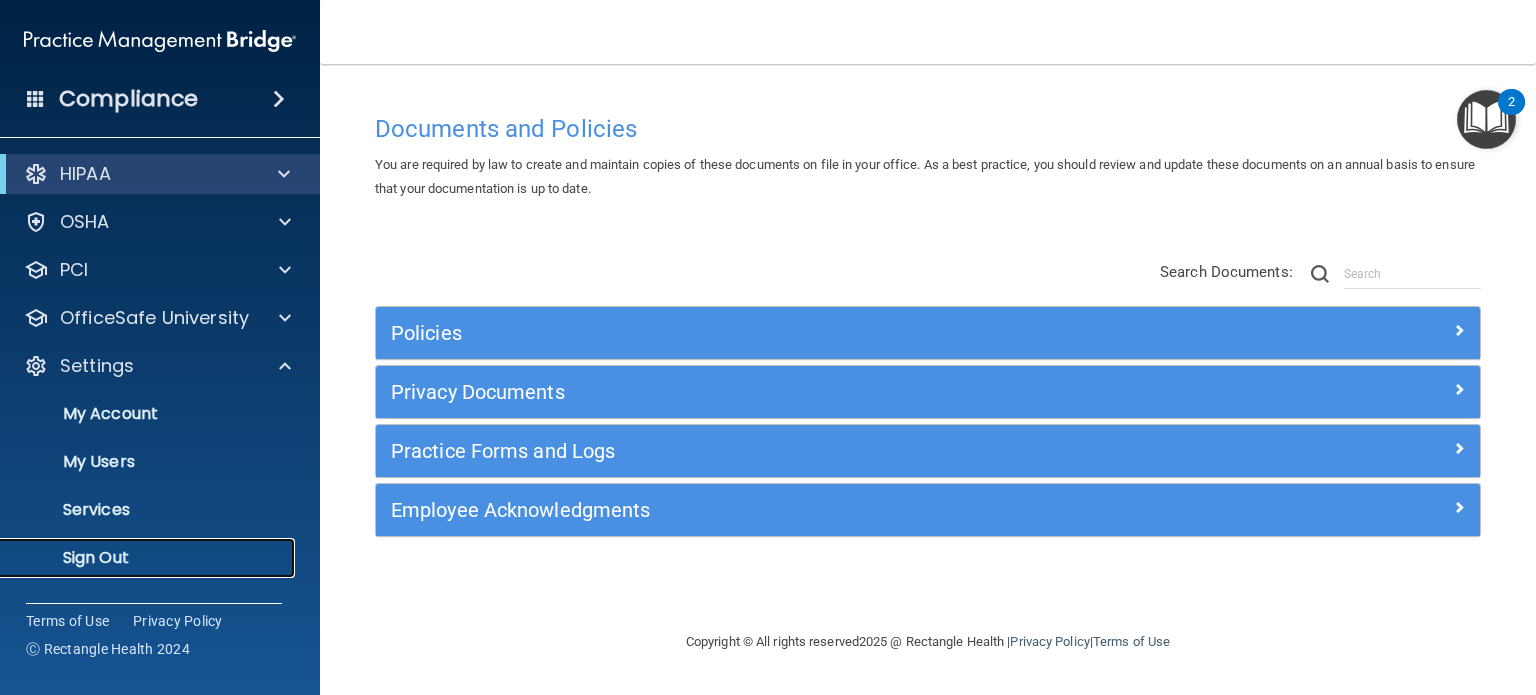 click on "Sign Out" at bounding box center [149, 558] 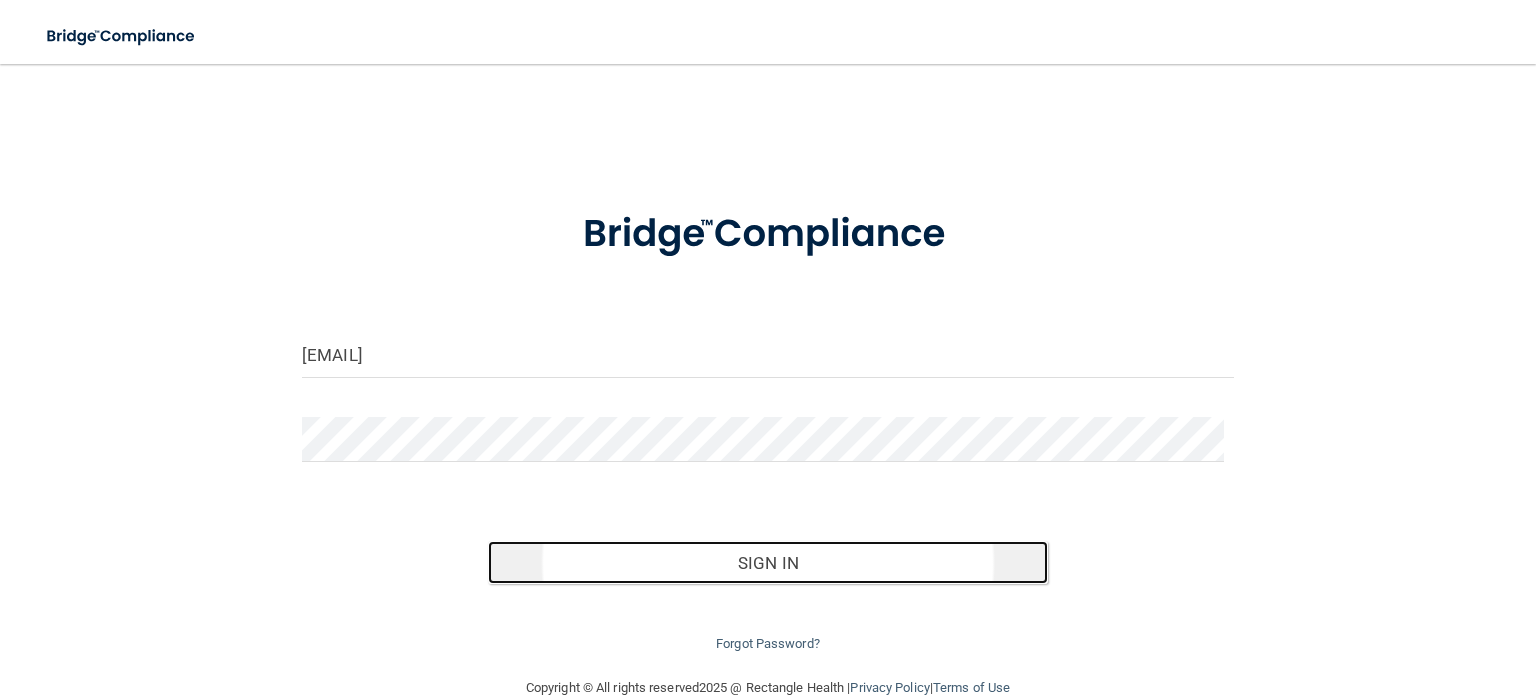 click on "Sign In" at bounding box center [767, 563] 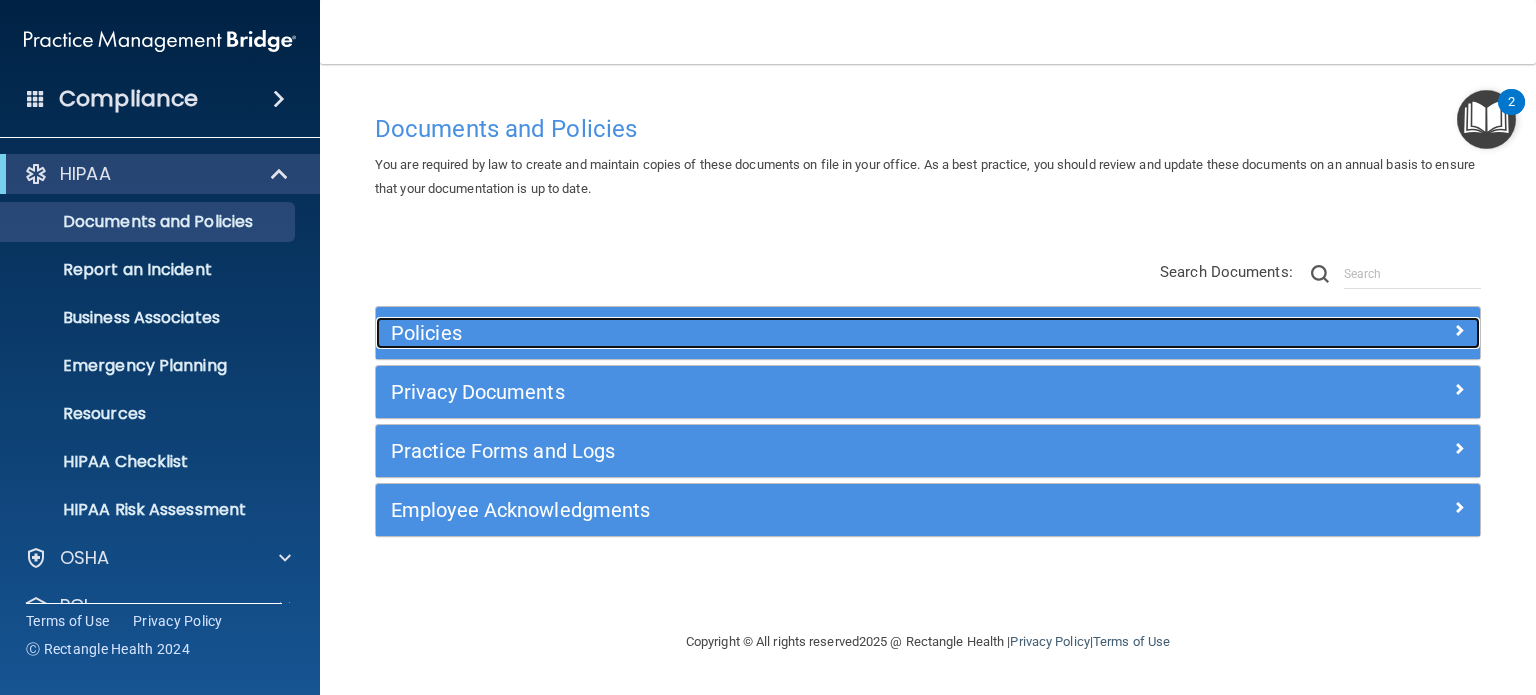 click on "Policies" at bounding box center (790, 333) 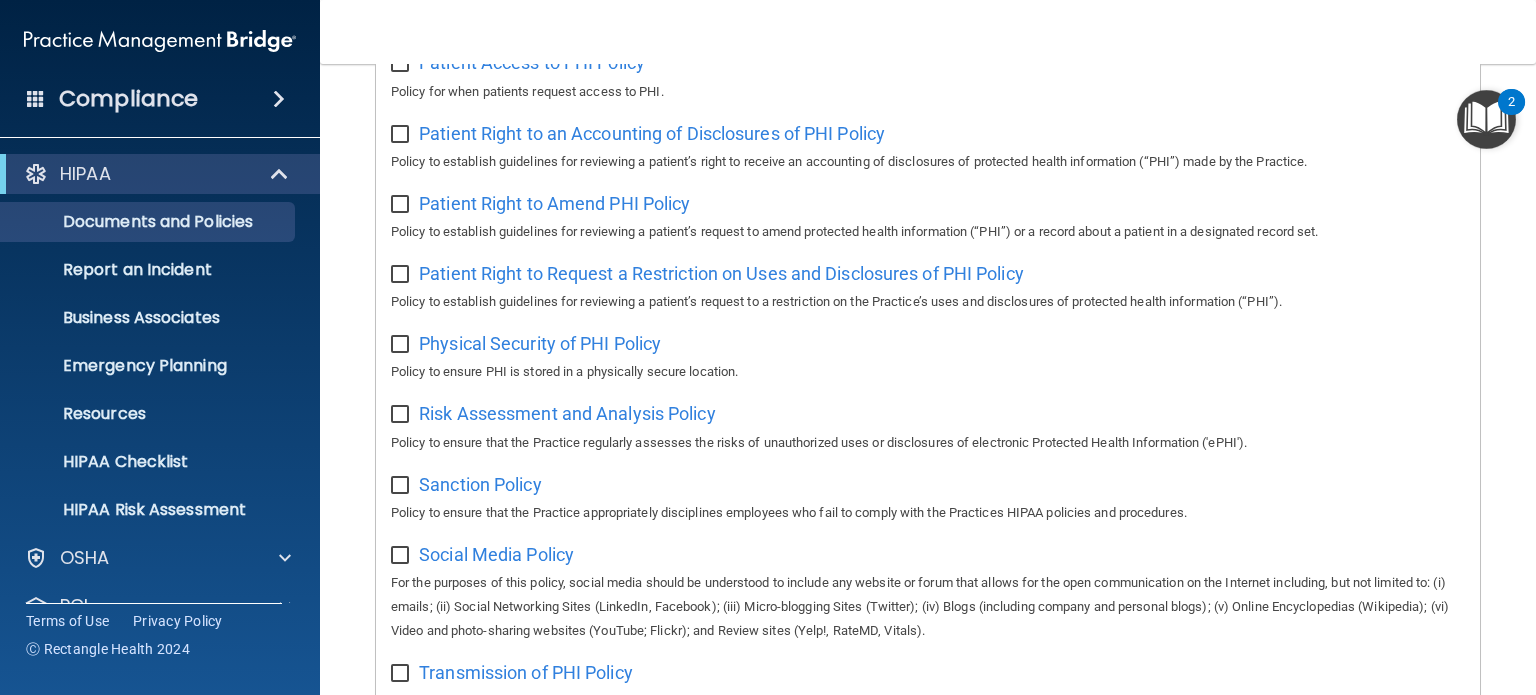 scroll, scrollTop: 1200, scrollLeft: 0, axis: vertical 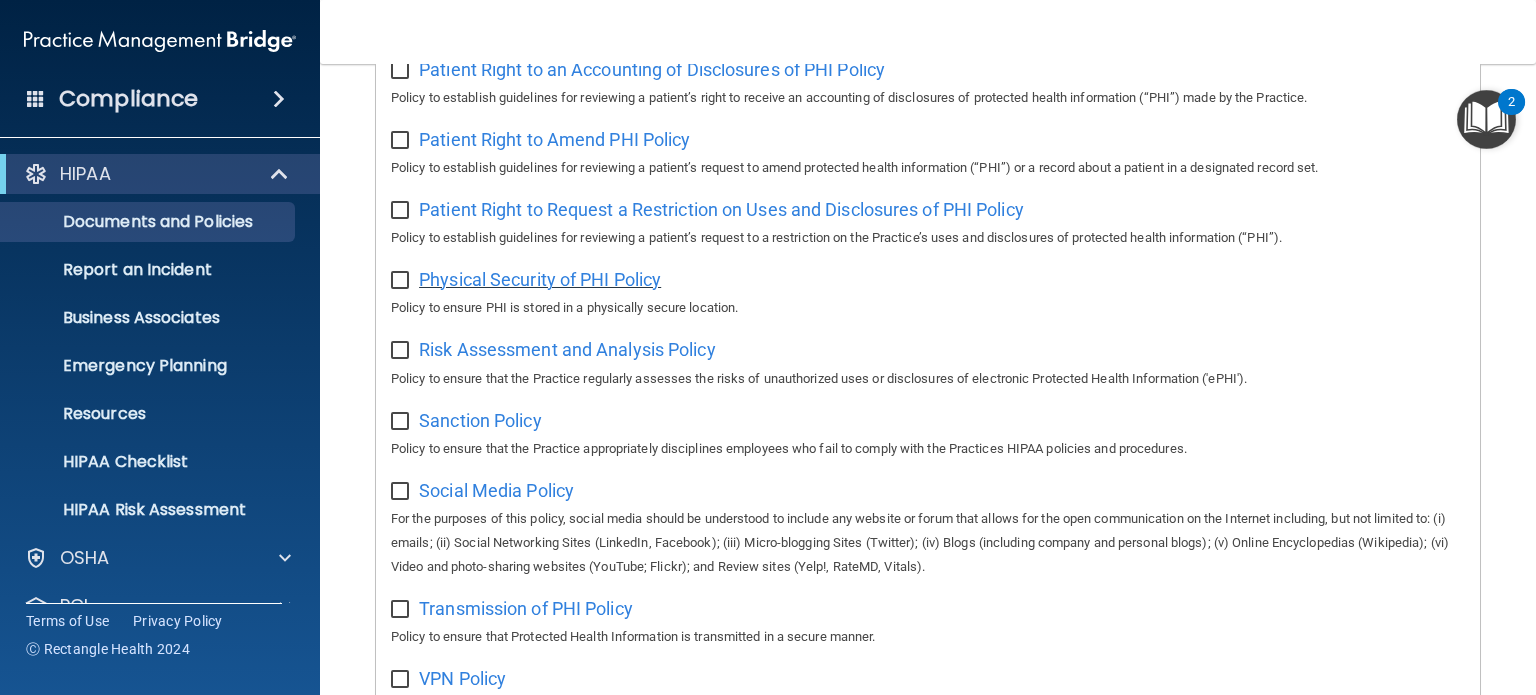 click on "Physical Security of PHI Policy" at bounding box center (540, 279) 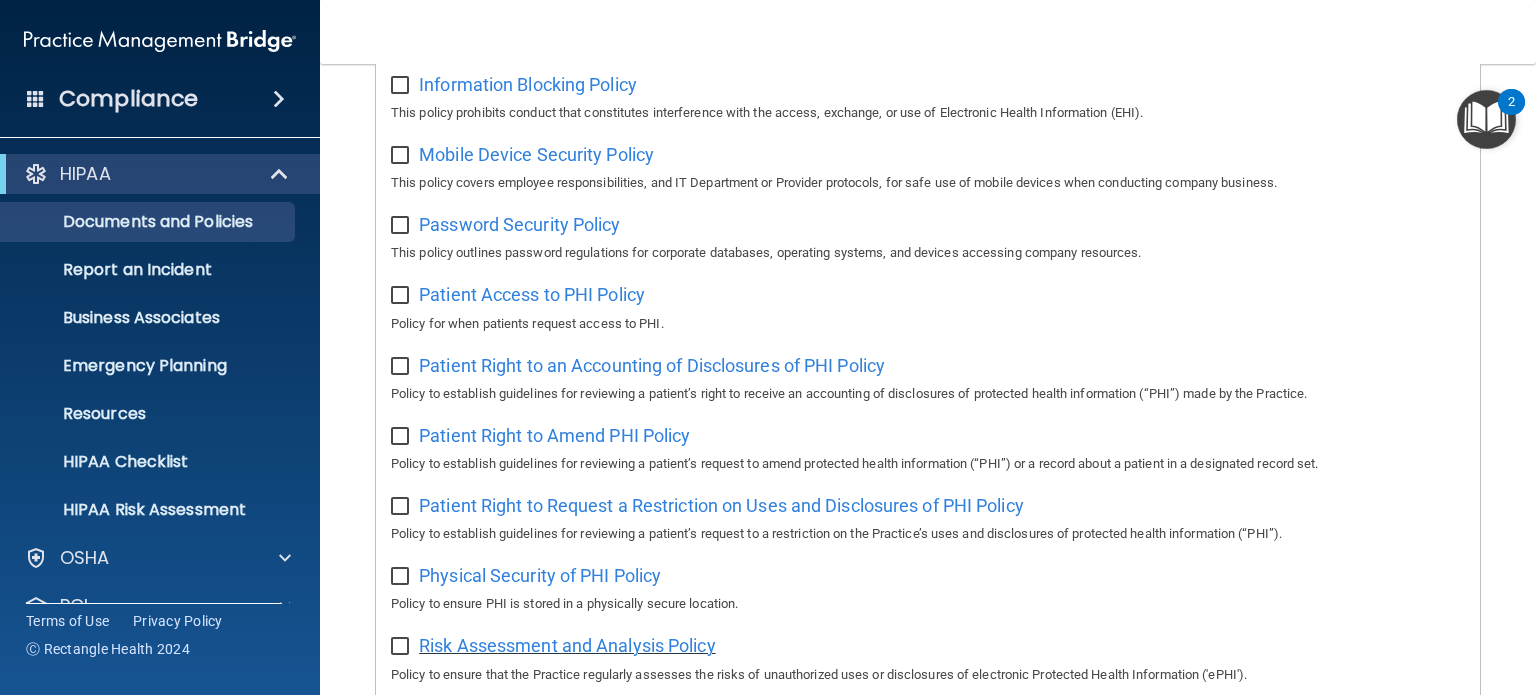 scroll, scrollTop: 900, scrollLeft: 0, axis: vertical 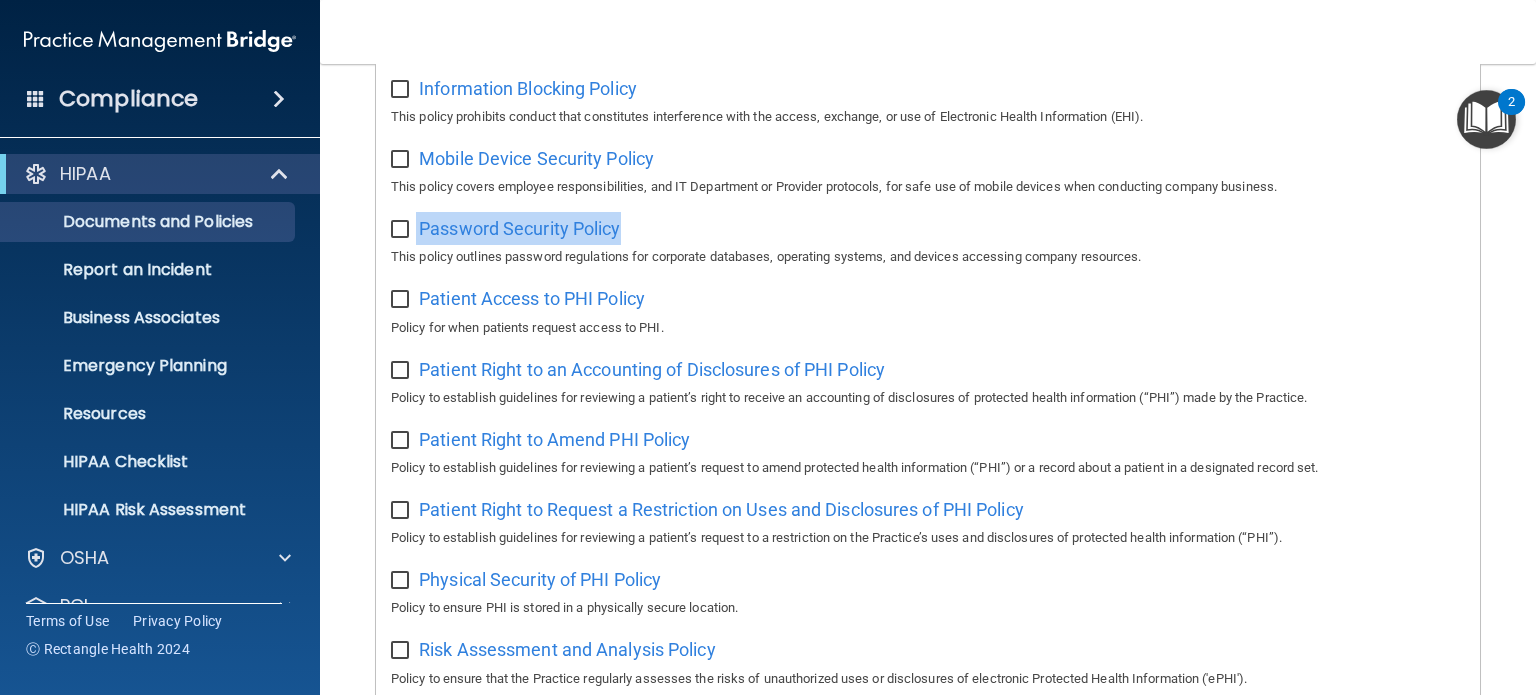 drag, startPoint x: 648, startPoint y: 234, endPoint x: 414, endPoint y: 240, distance: 234.0769 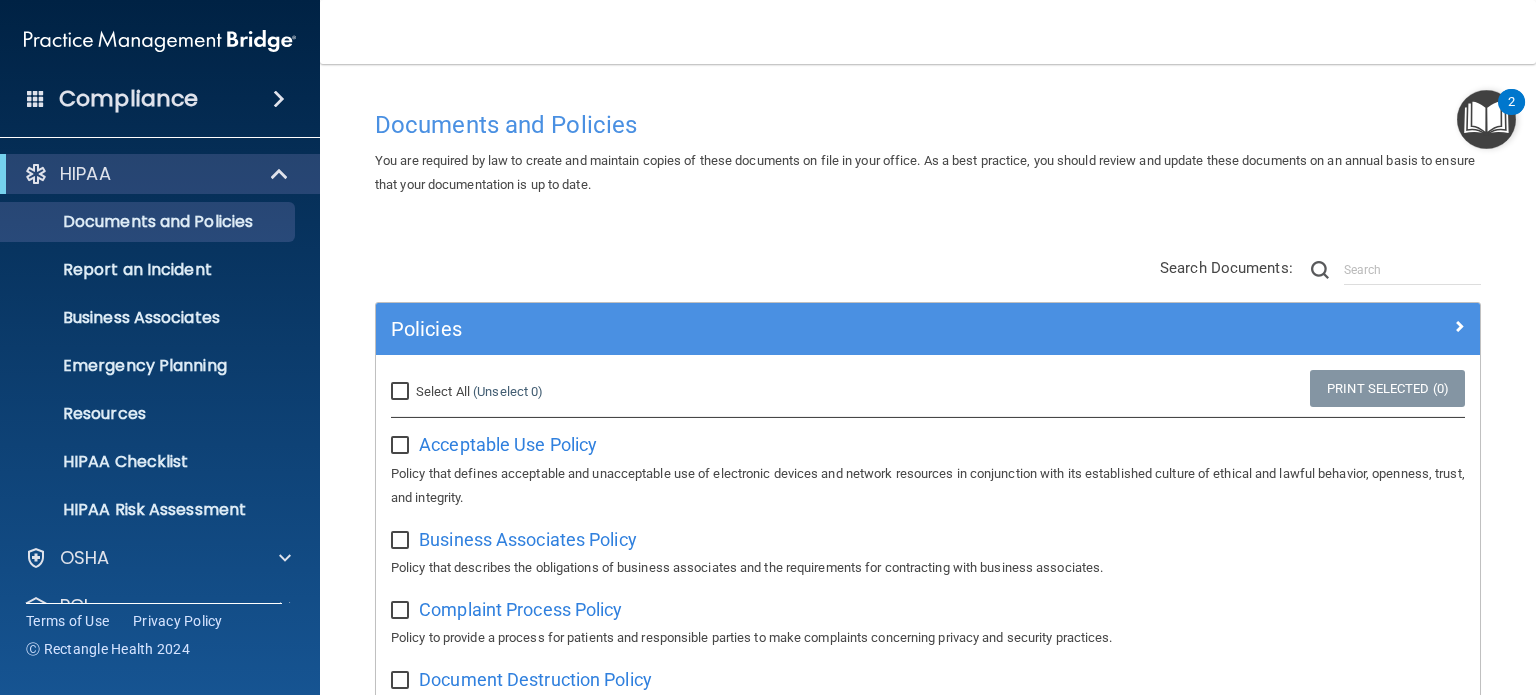 scroll, scrollTop: 0, scrollLeft: 0, axis: both 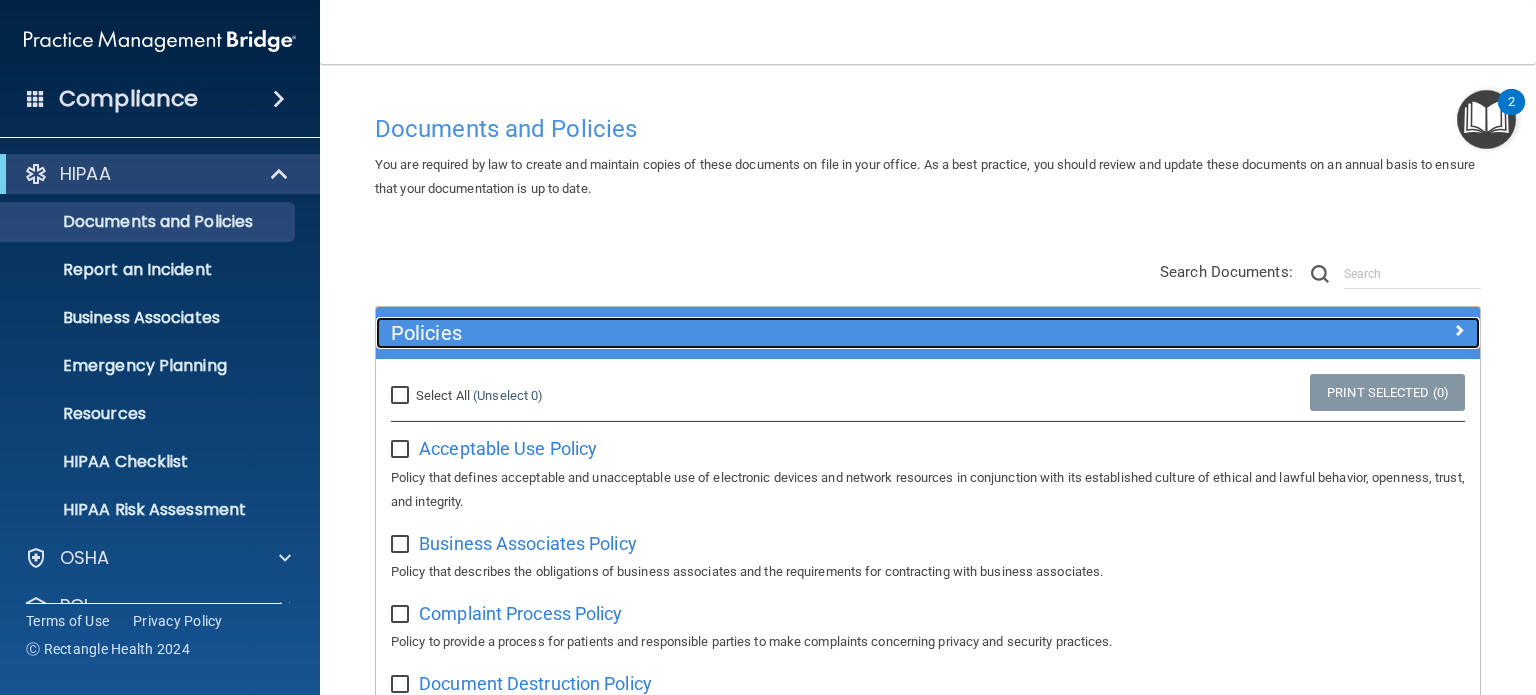 click on "Policies" at bounding box center (790, 333) 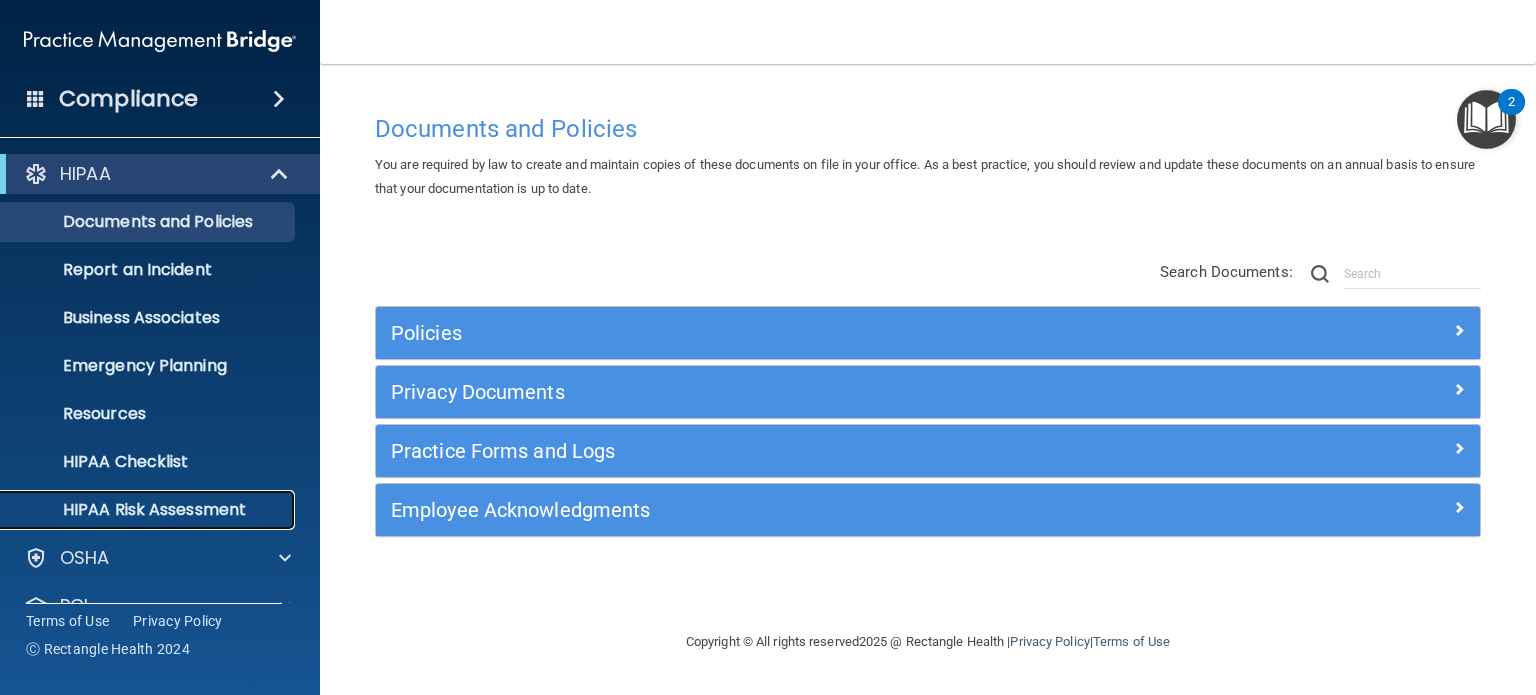 click on "HIPAA Risk Assessment" at bounding box center (149, 510) 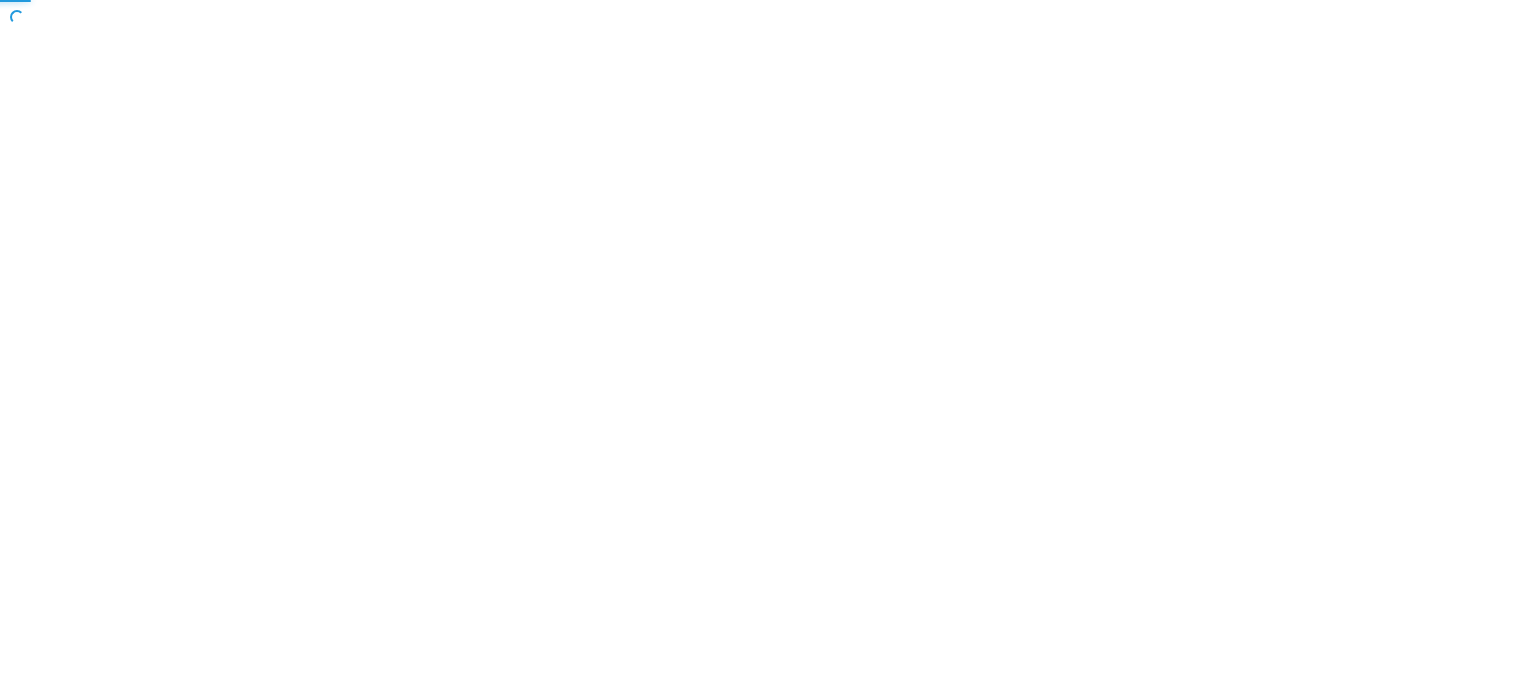 scroll, scrollTop: 0, scrollLeft: 0, axis: both 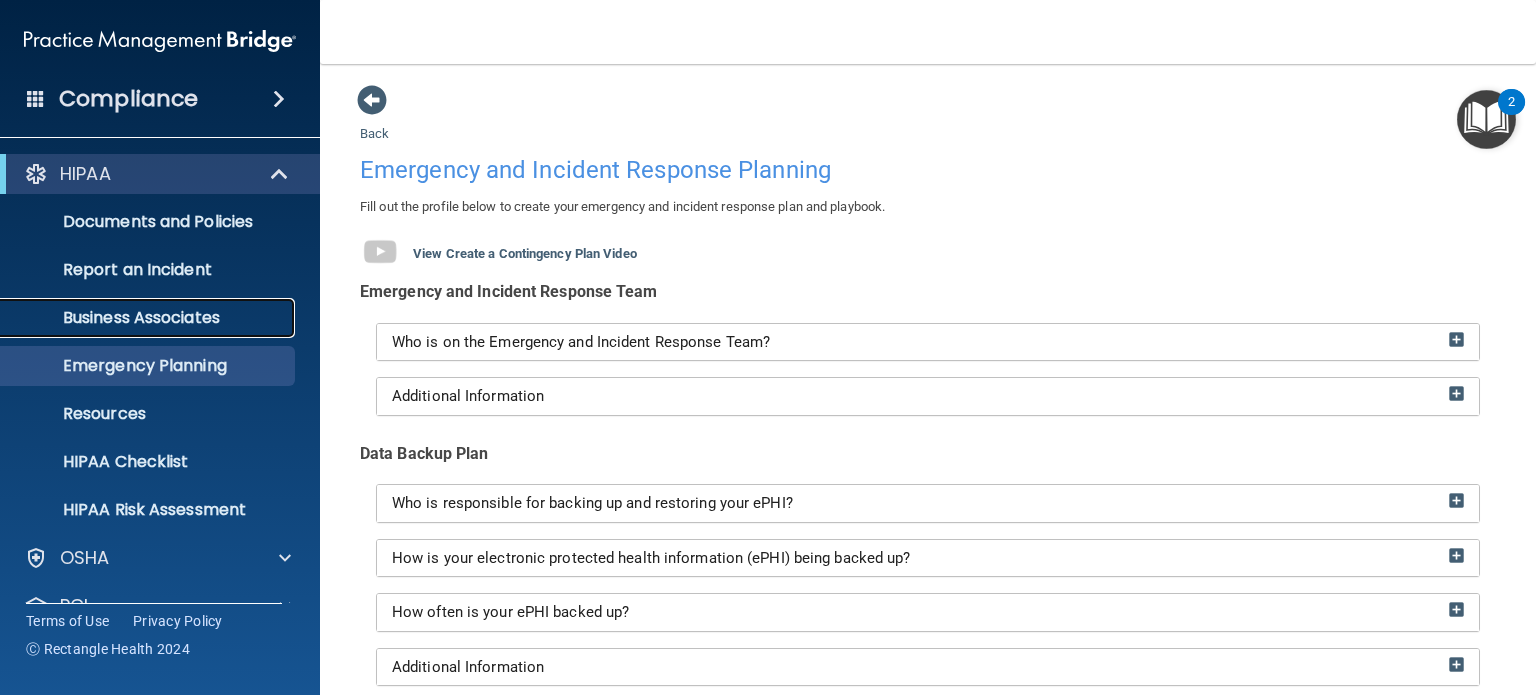 click on "Business Associates" at bounding box center (149, 318) 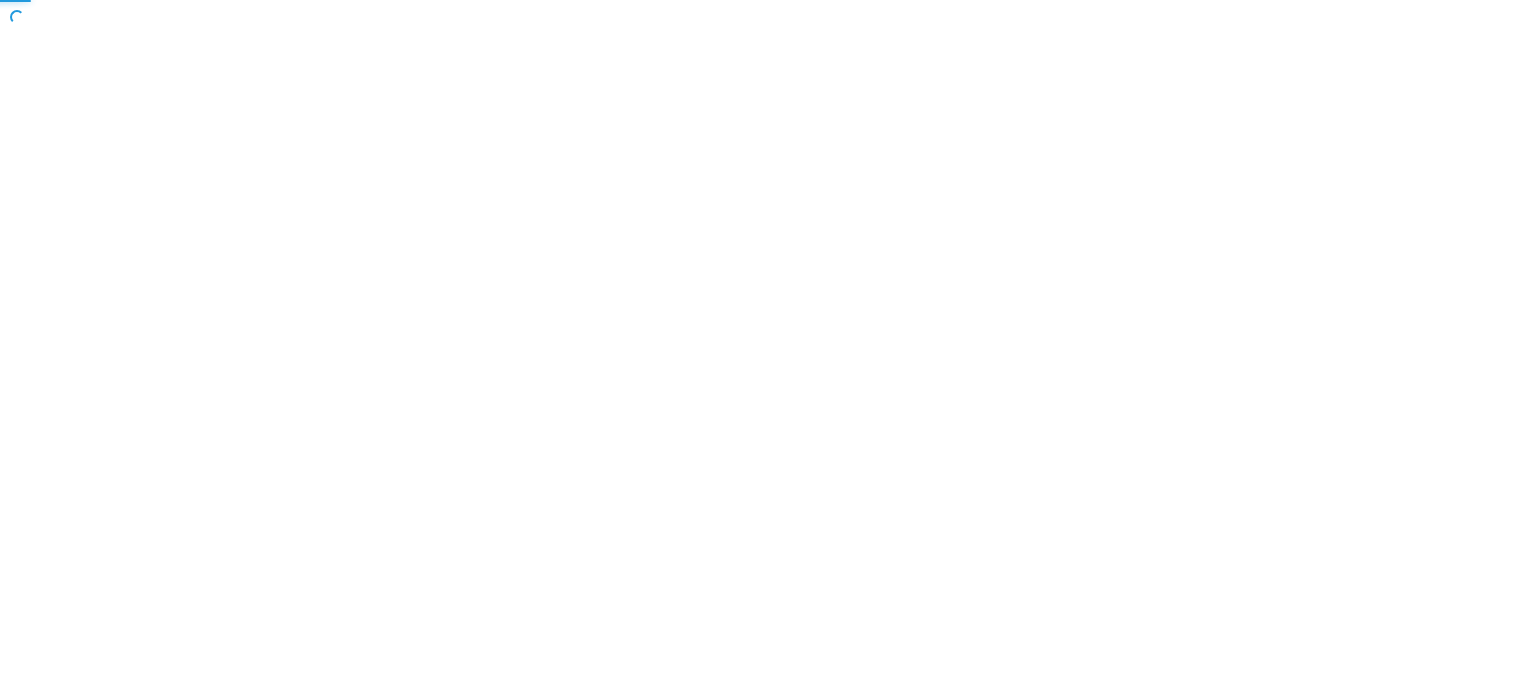 scroll, scrollTop: 0, scrollLeft: 0, axis: both 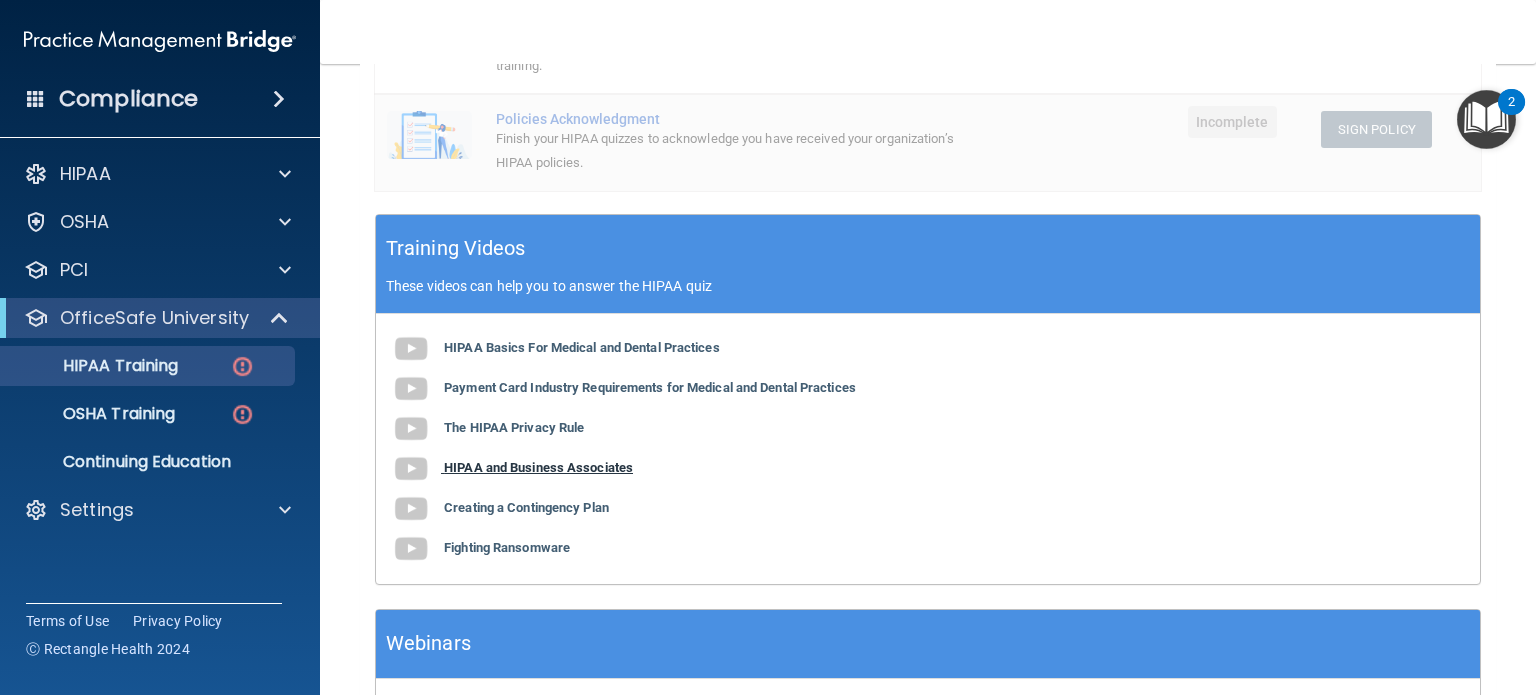 click on "HIPAA and Business Associates" at bounding box center [538, 467] 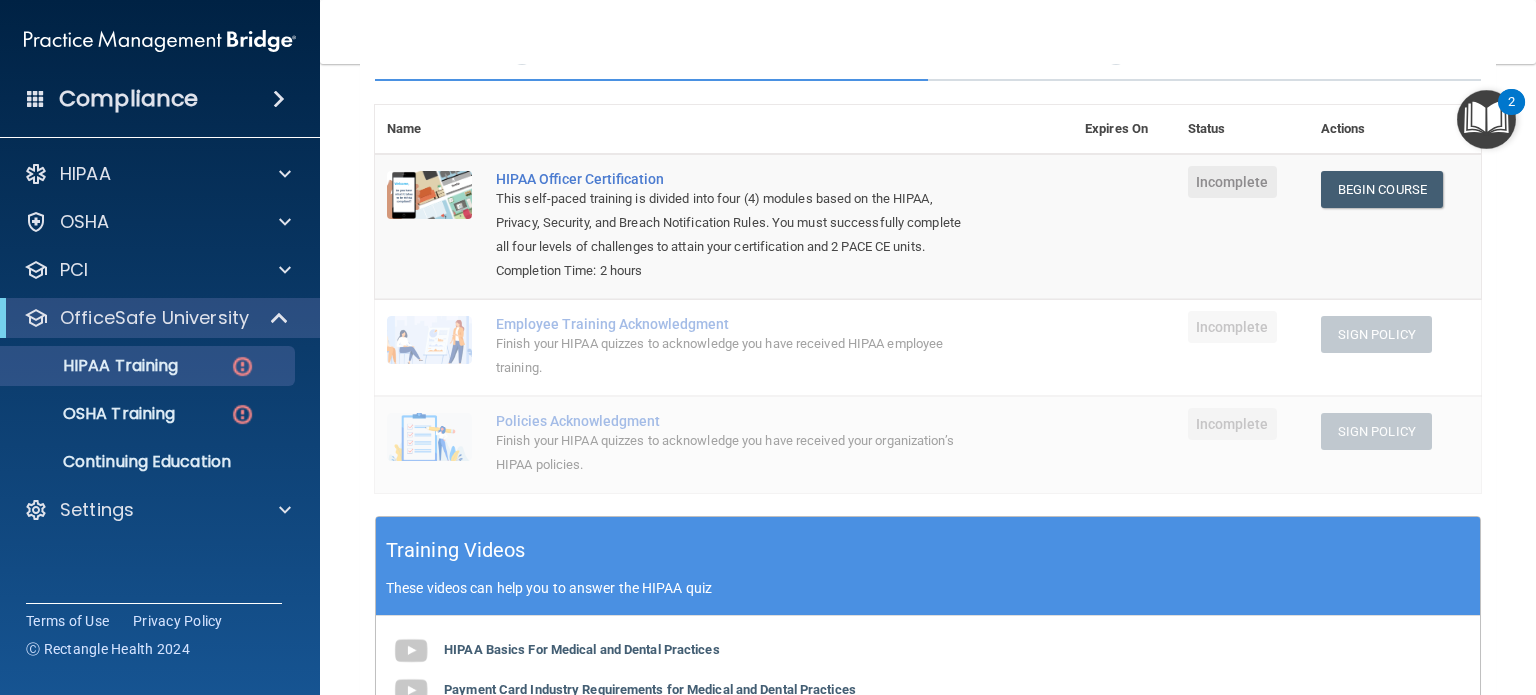 scroll, scrollTop: 0, scrollLeft: 0, axis: both 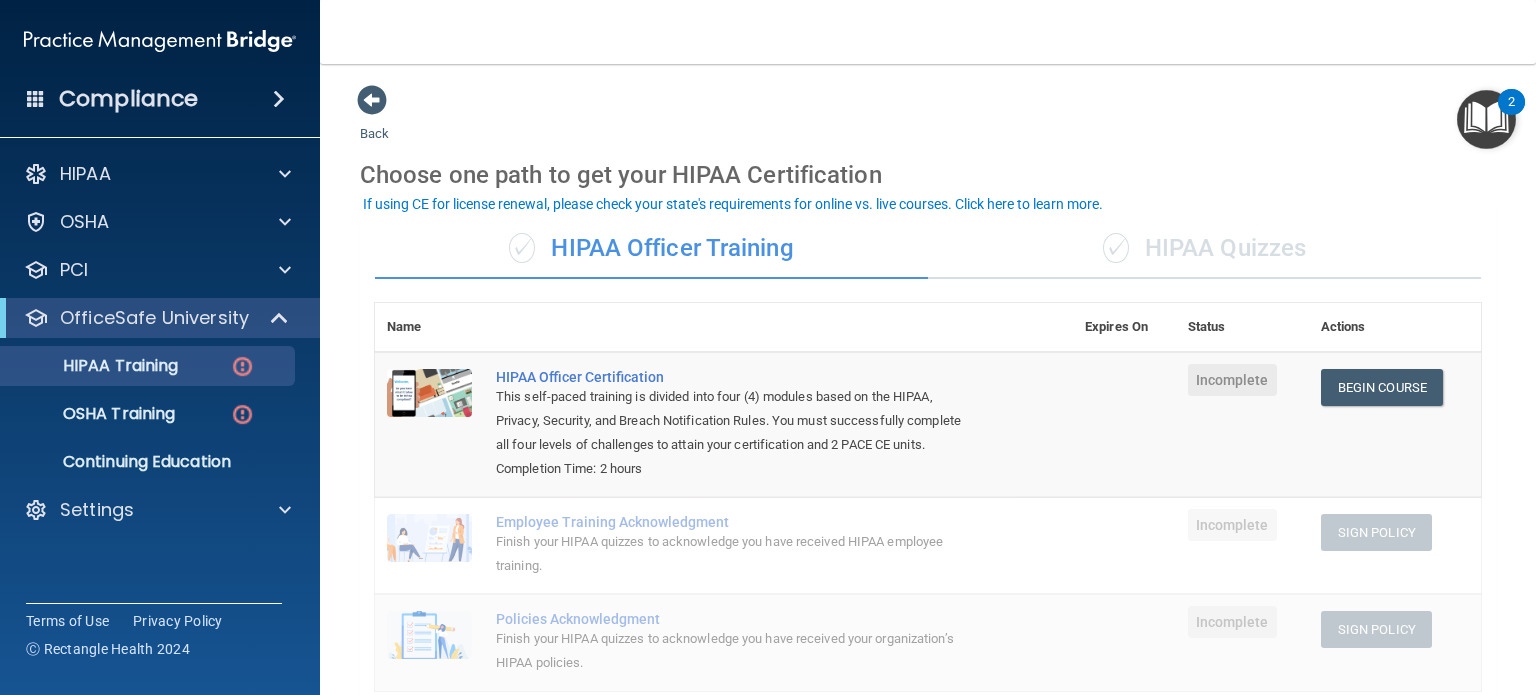 click on "✓   HIPAA Quizzes" at bounding box center [1204, 249] 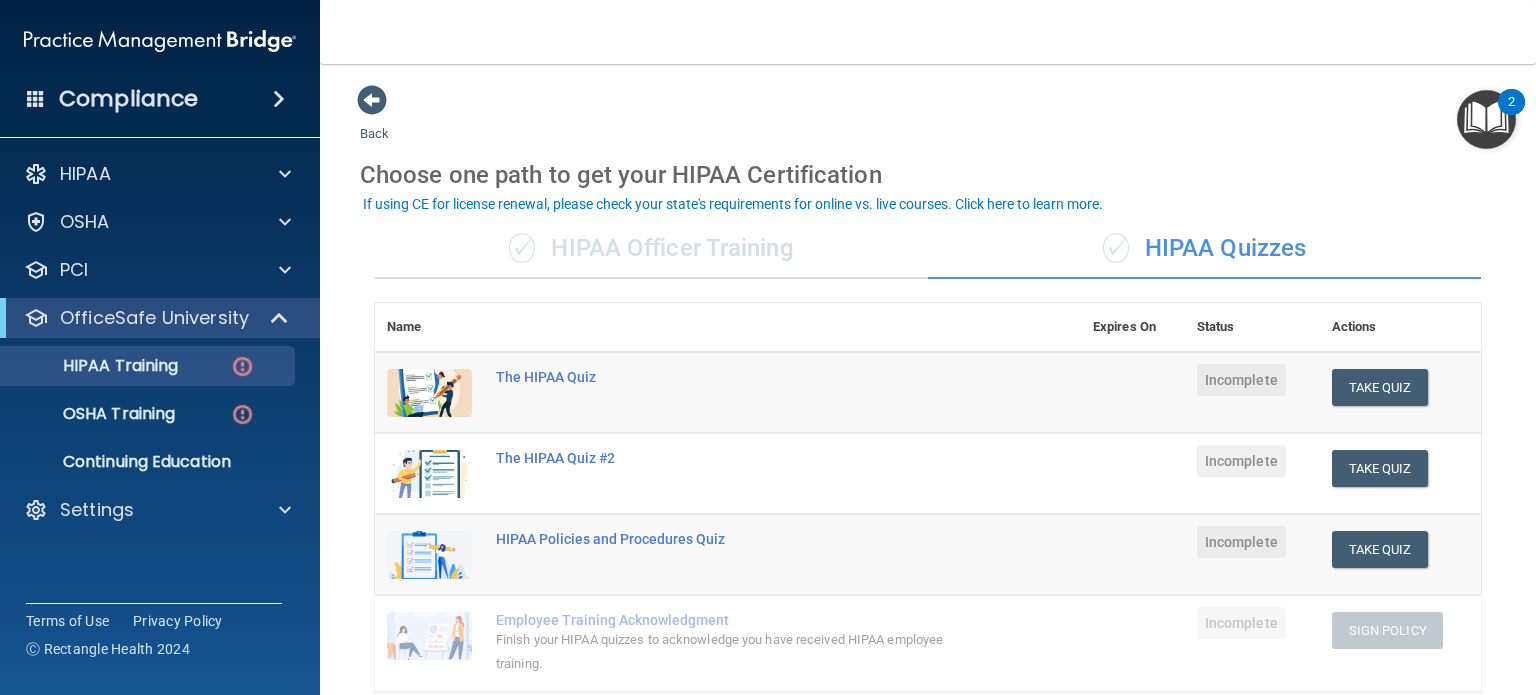 click on "✓   HIPAA Officer Training" at bounding box center (651, 249) 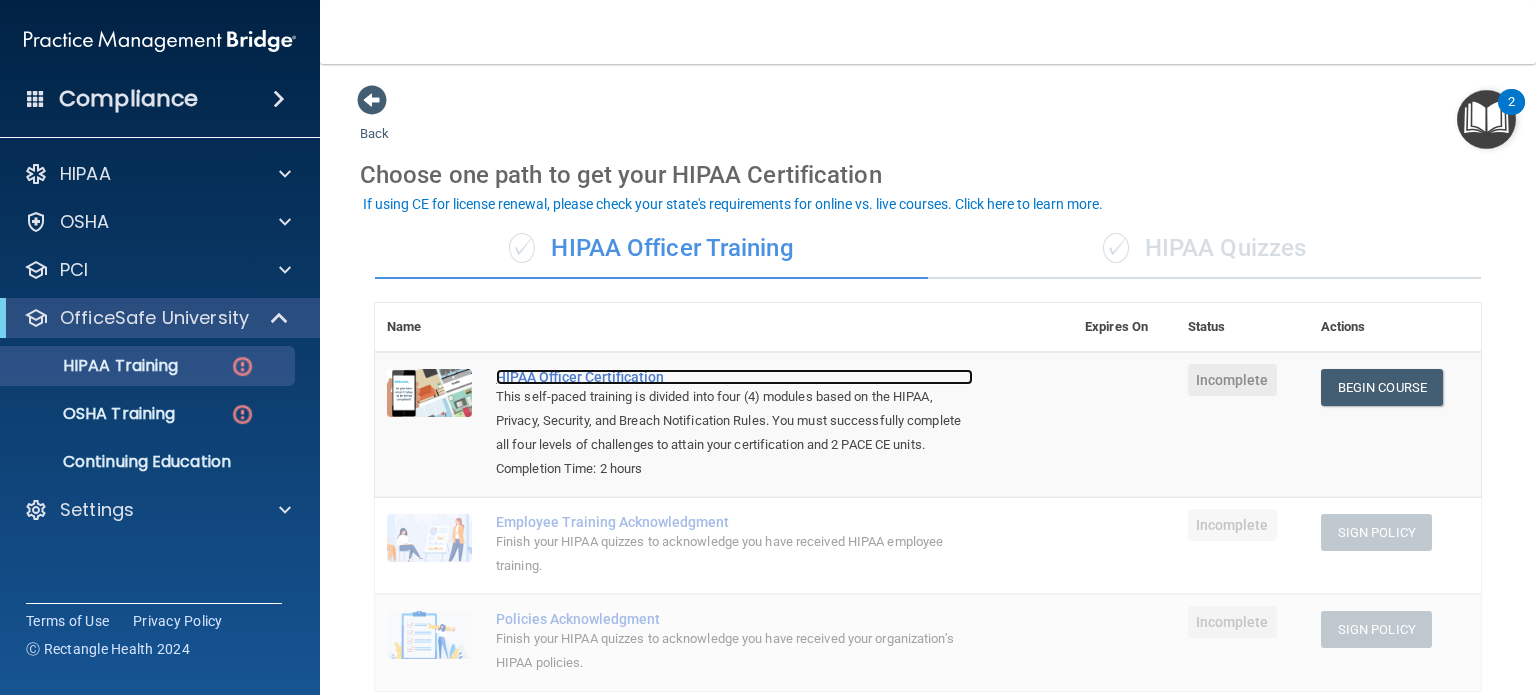 click on "HIPAA Officer Certification" at bounding box center (734, 377) 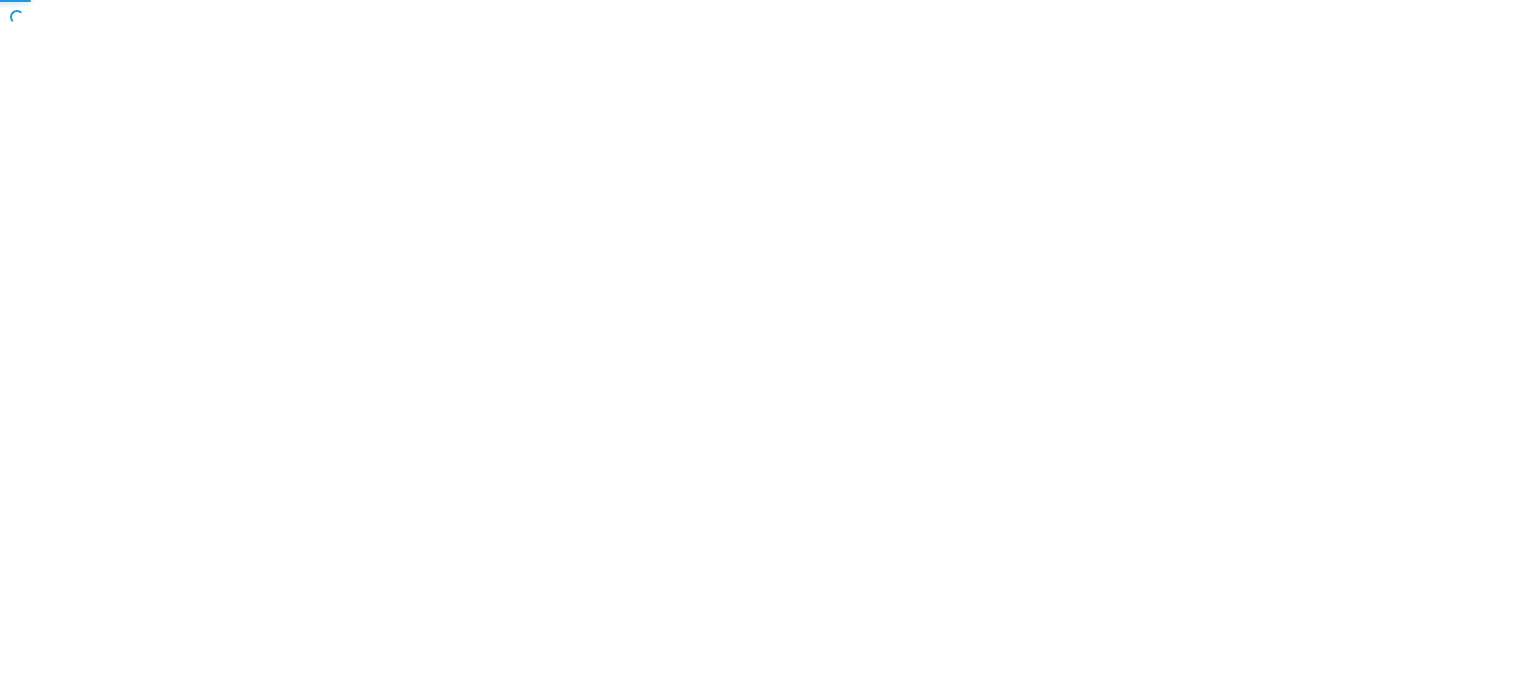 scroll, scrollTop: 0, scrollLeft: 0, axis: both 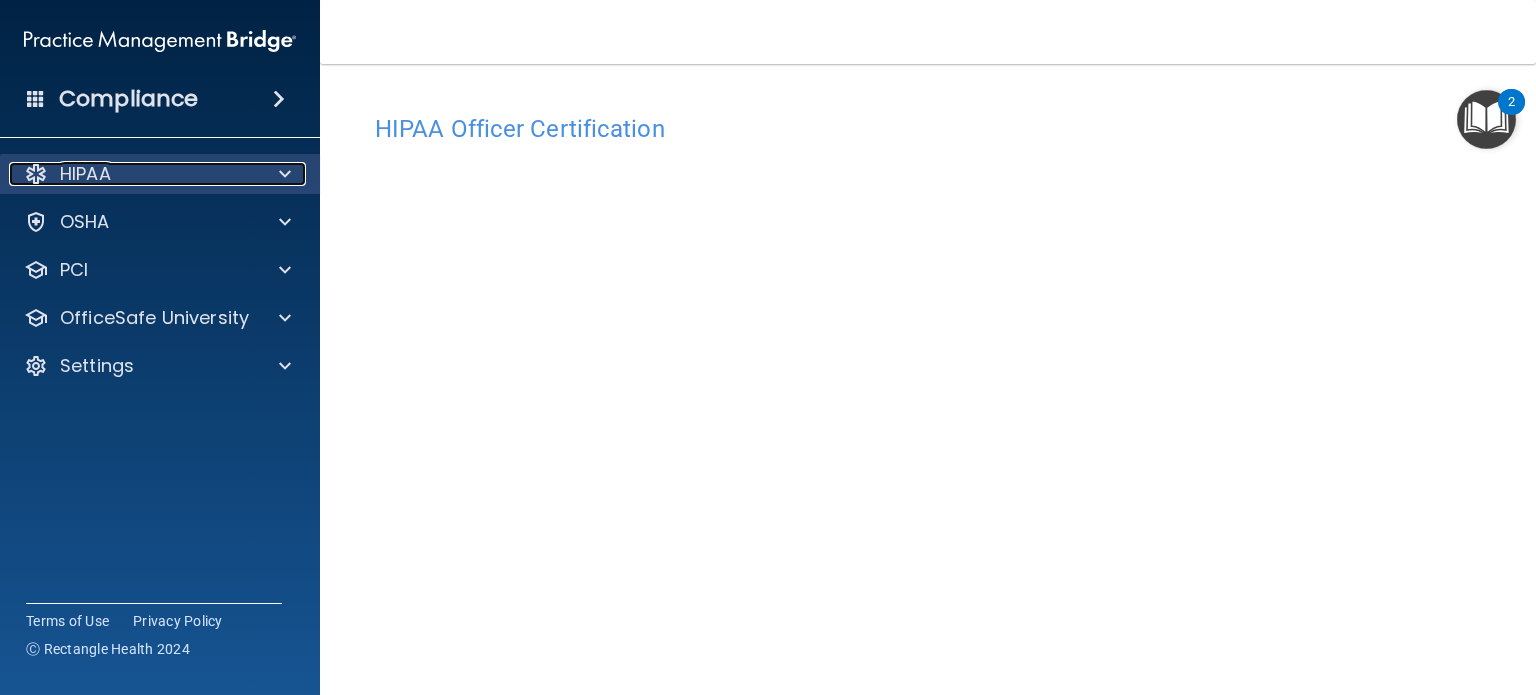 click at bounding box center [285, 174] 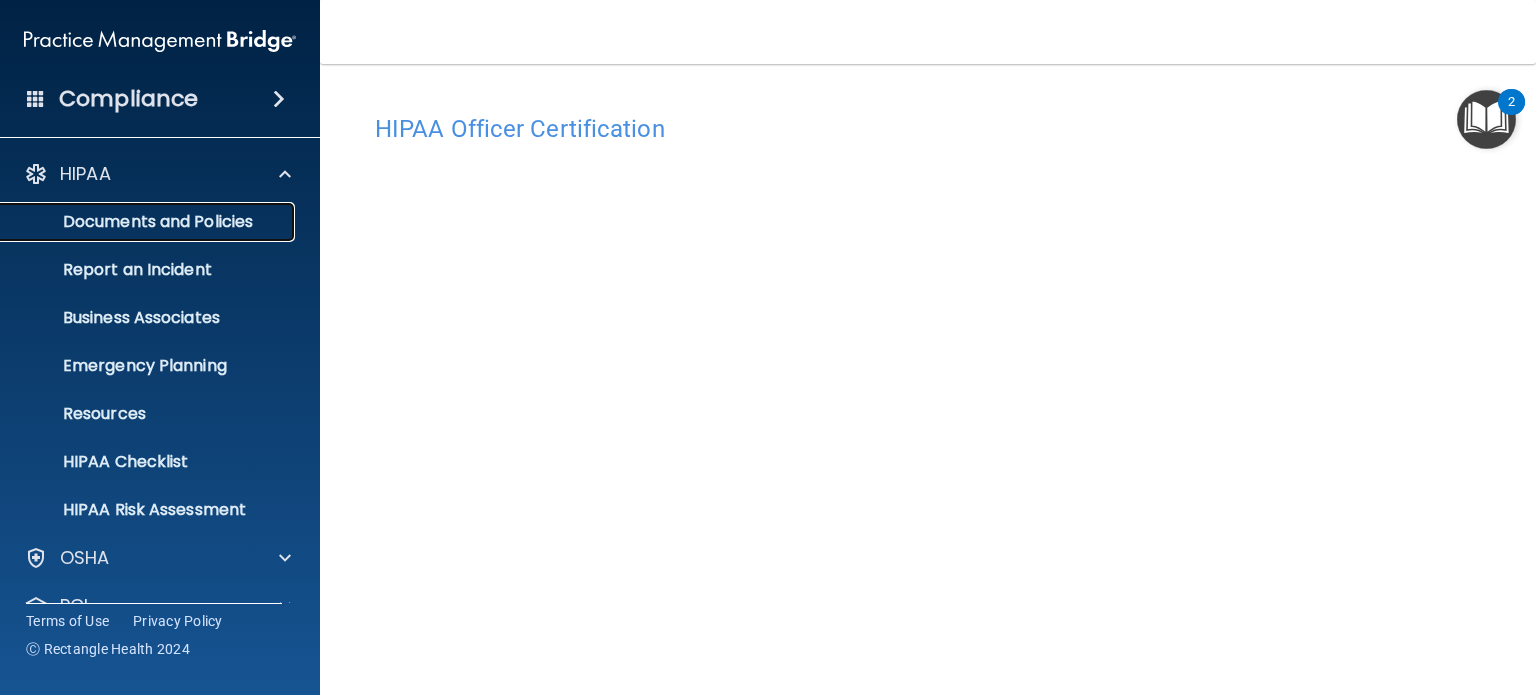 click on "Documents and Policies" at bounding box center [149, 222] 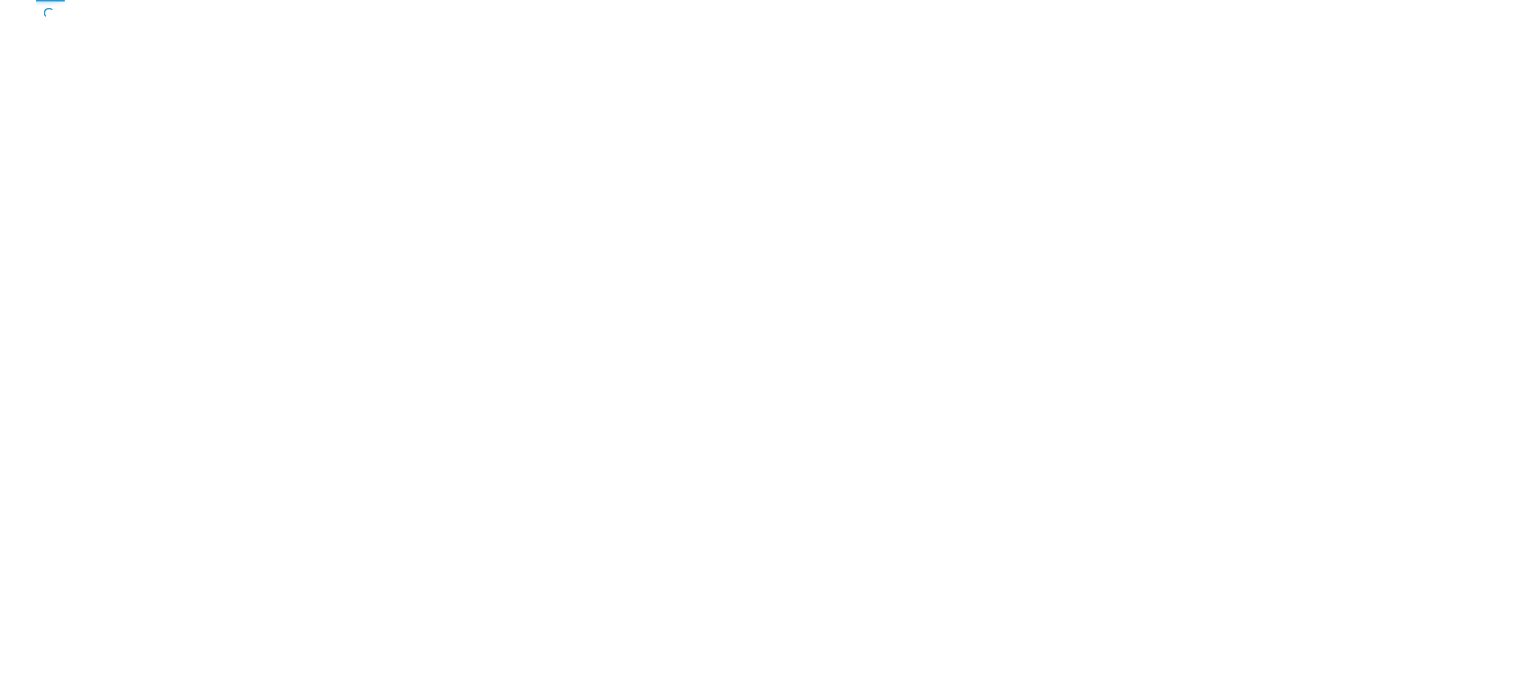 scroll, scrollTop: 0, scrollLeft: 0, axis: both 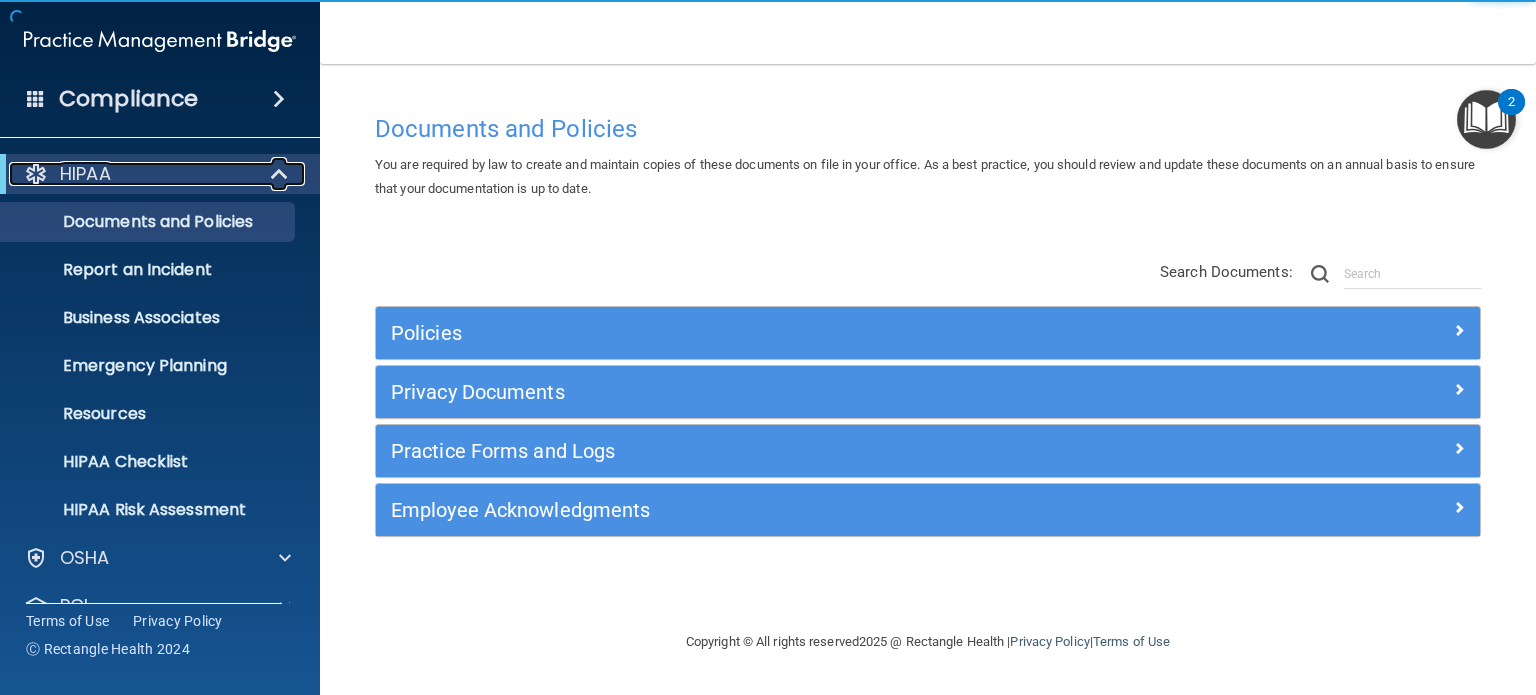 click at bounding box center (281, 174) 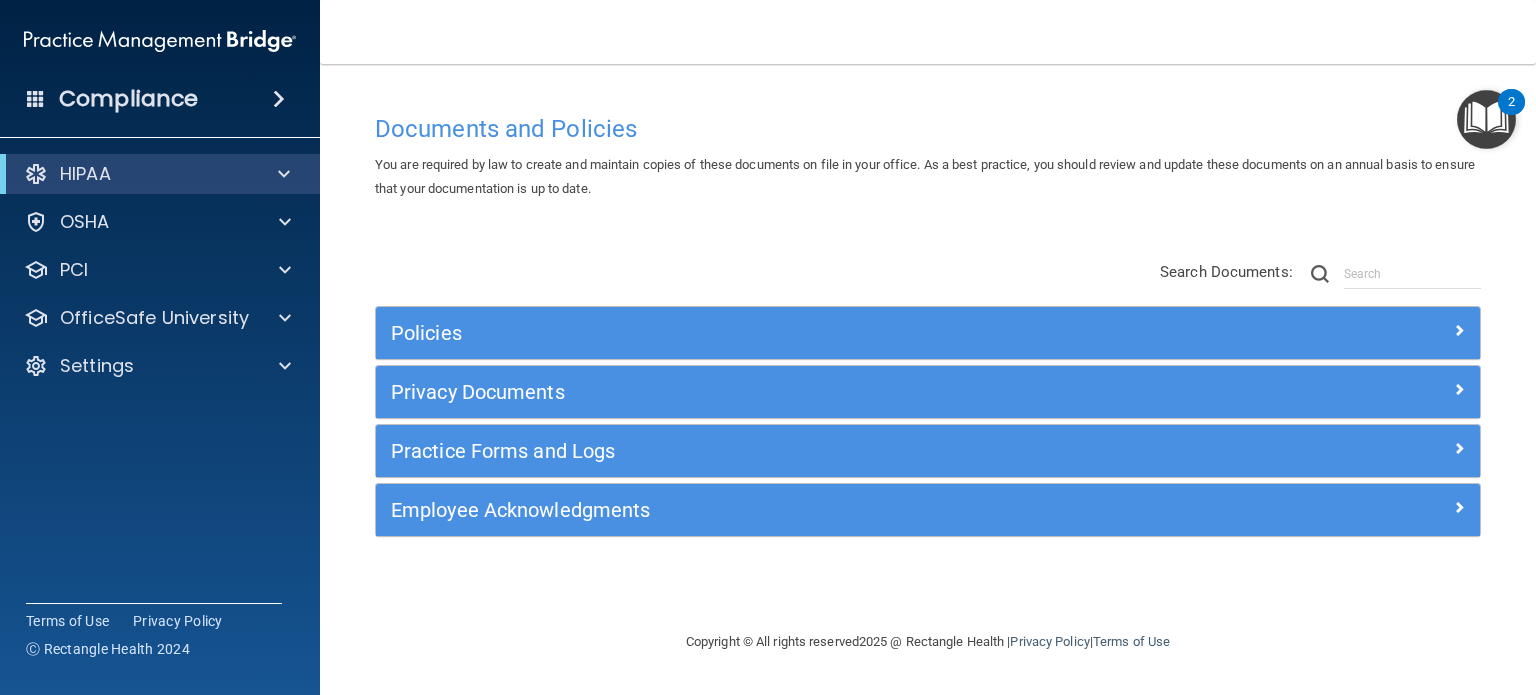click at bounding box center (279, 99) 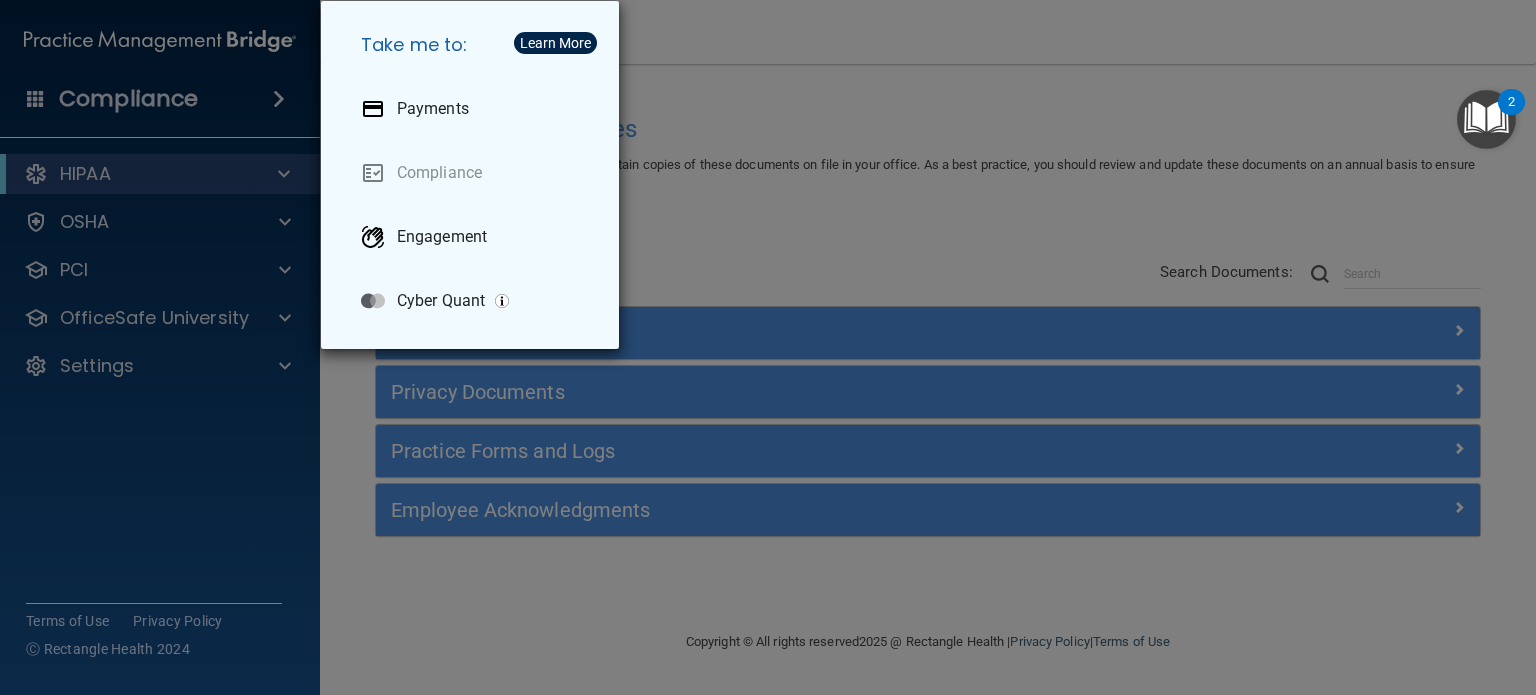 click on "Take me to:             Payments                   Compliance                     Engagement                     Cyber Quant" at bounding box center [768, 347] 